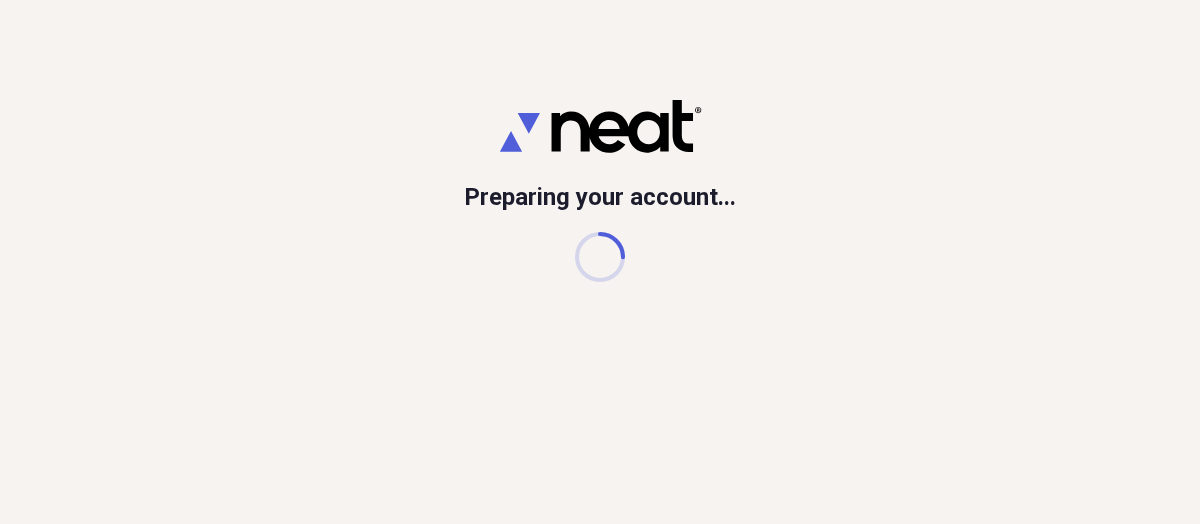 scroll, scrollTop: 0, scrollLeft: 0, axis: both 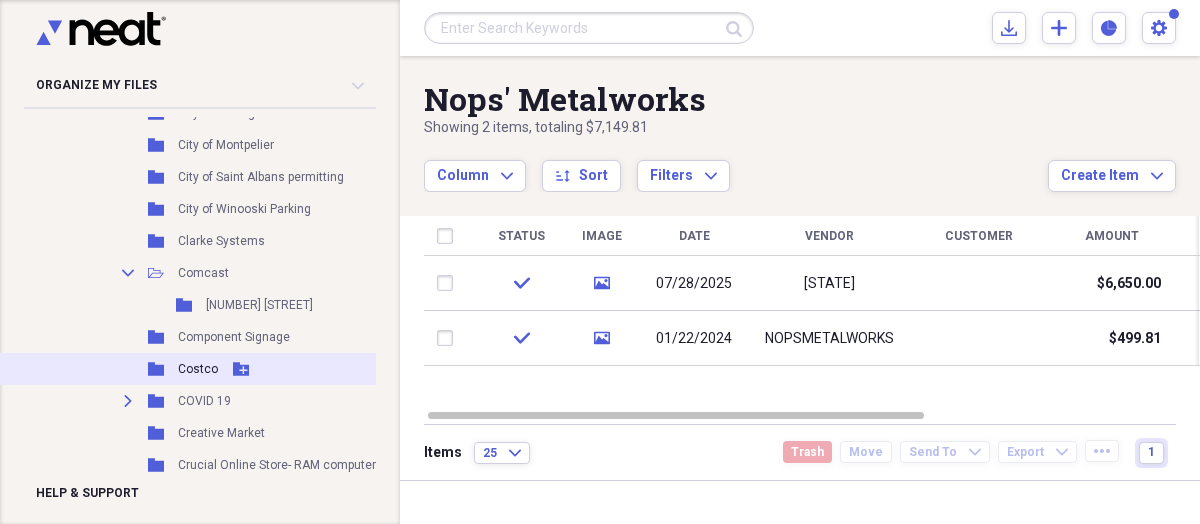 click on "Costco" at bounding box center [198, 369] 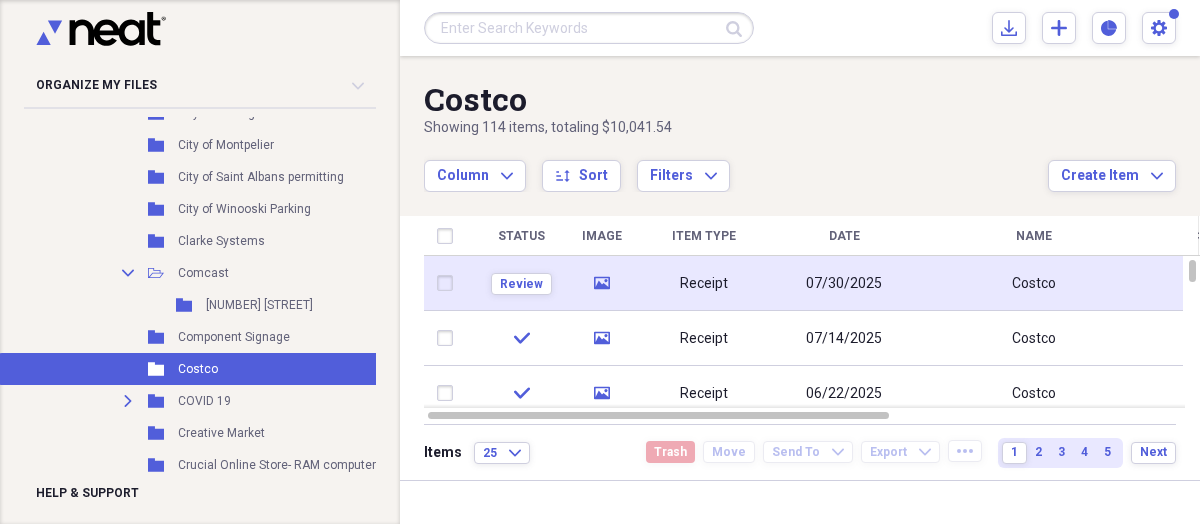 click on "Receipt" at bounding box center [704, 283] 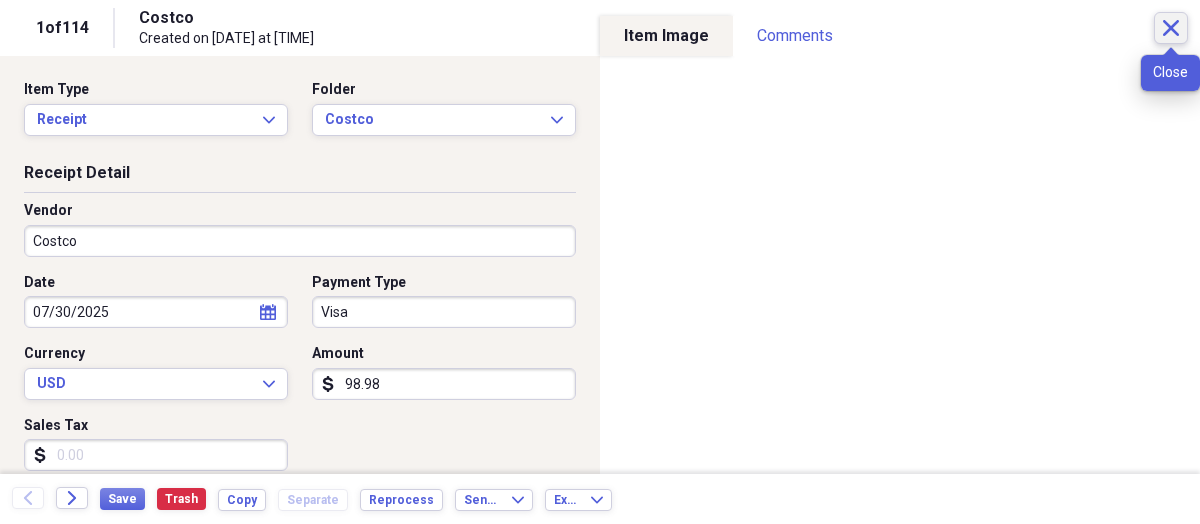 click 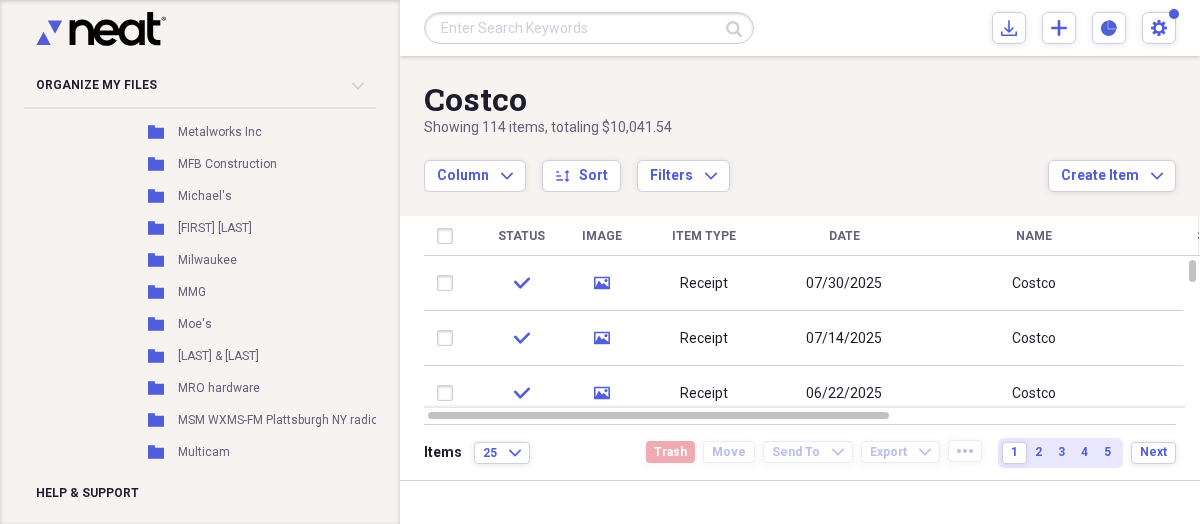 scroll, scrollTop: 13160, scrollLeft: 0, axis: vertical 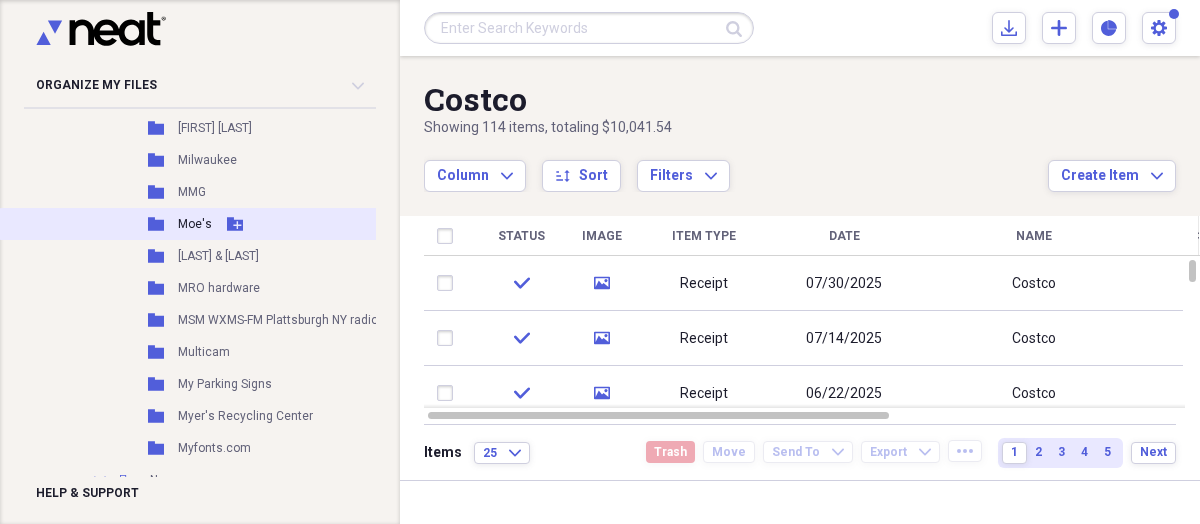click on "Moe's" at bounding box center (195, 224) 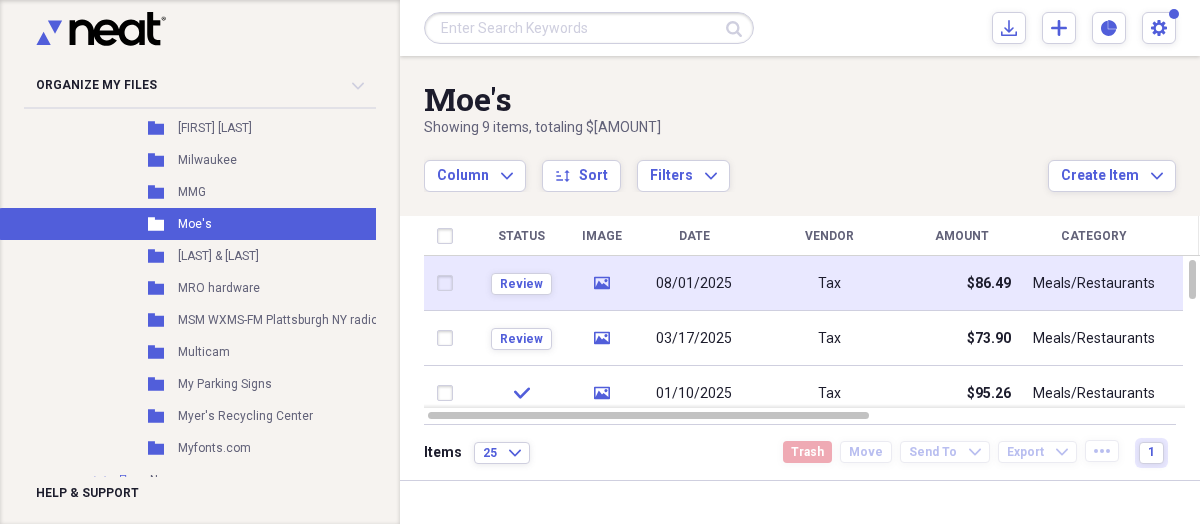 click on "Review" at bounding box center (521, 283) 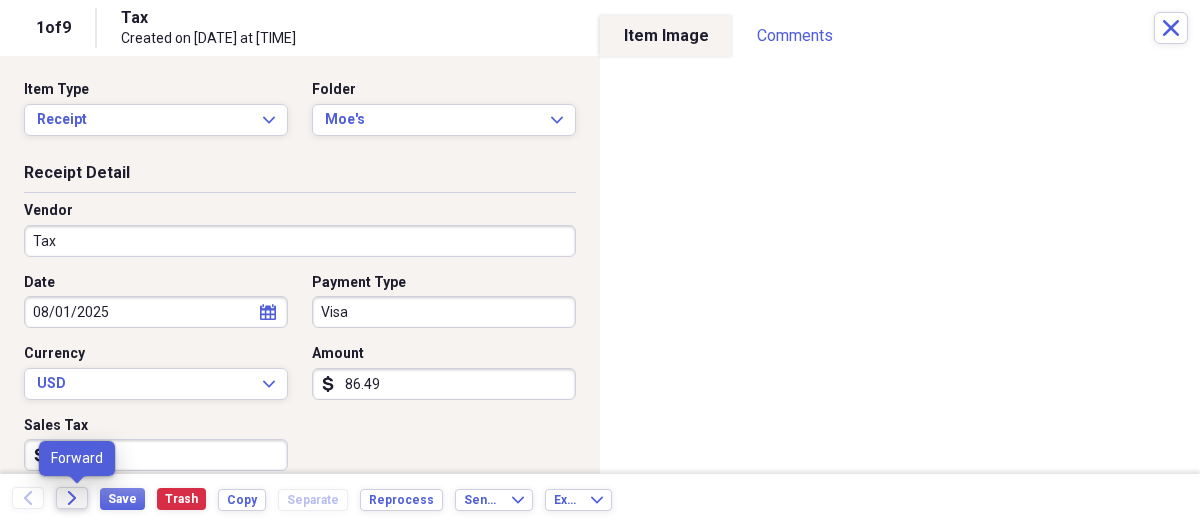 click on "Forward" 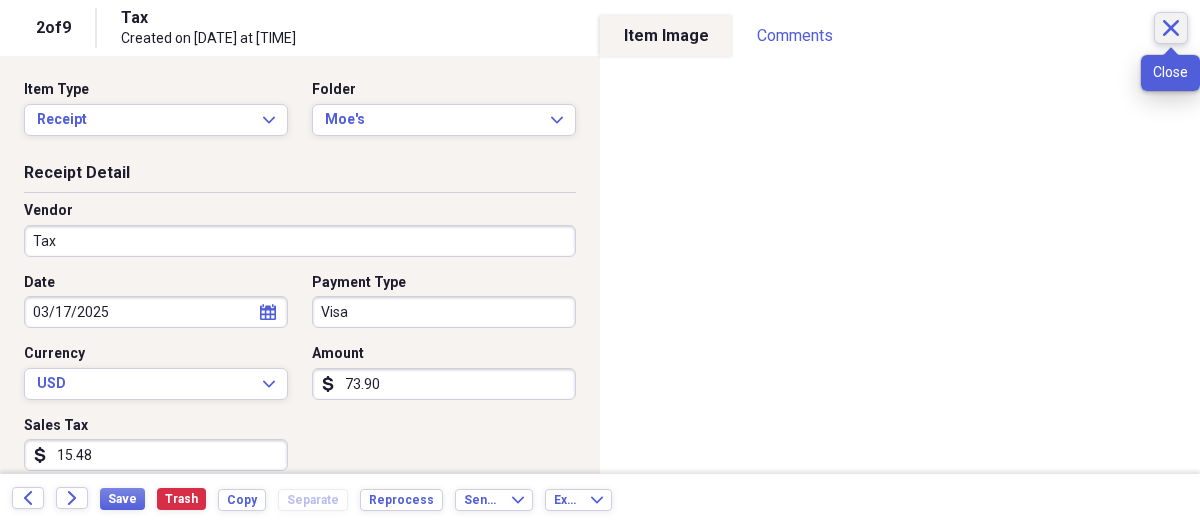 click 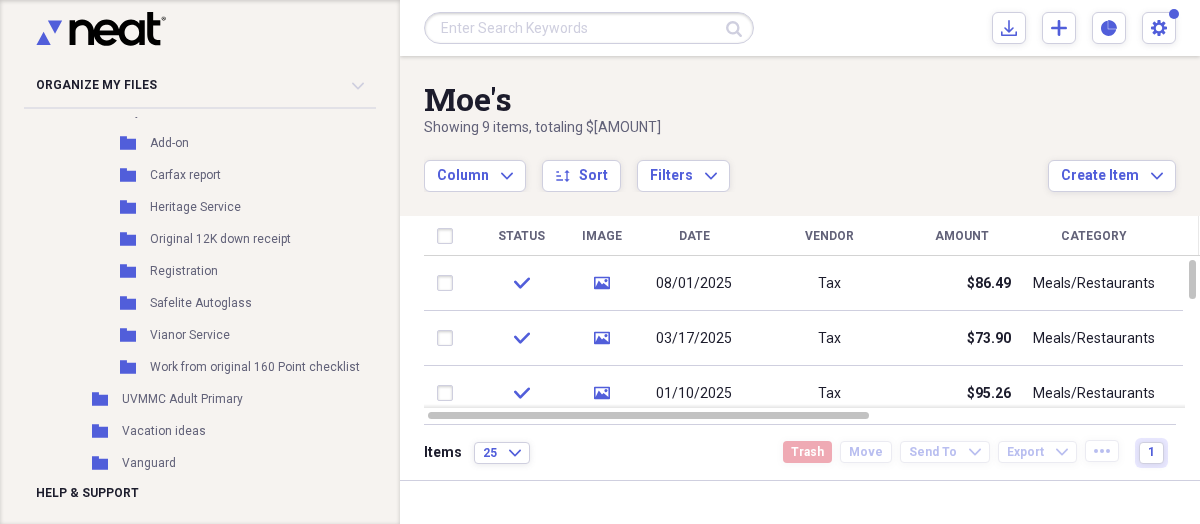 scroll, scrollTop: 24905, scrollLeft: 0, axis: vertical 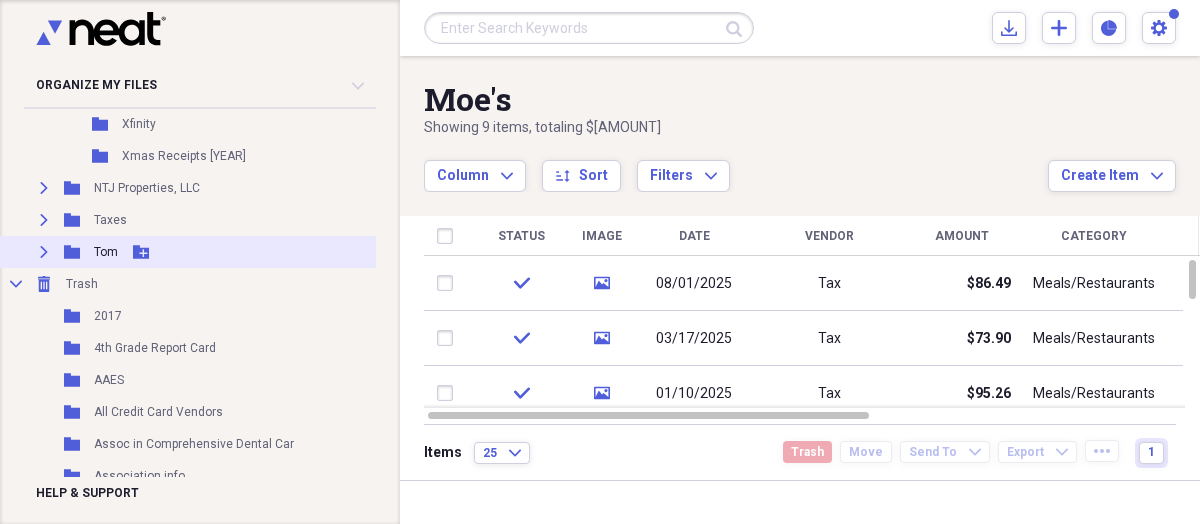 click on "Expand" 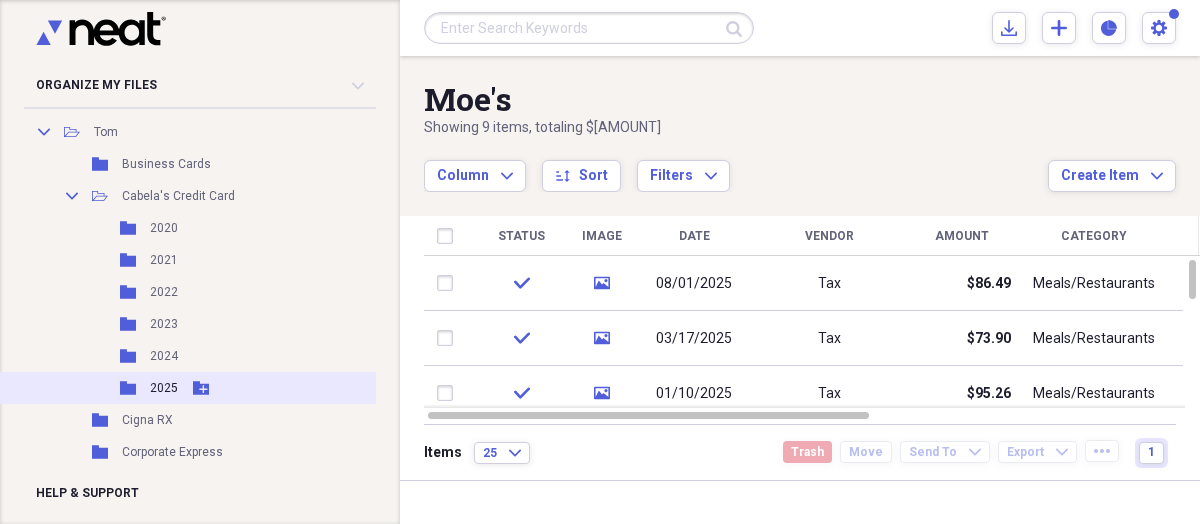 scroll, scrollTop: 25025, scrollLeft: 0, axis: vertical 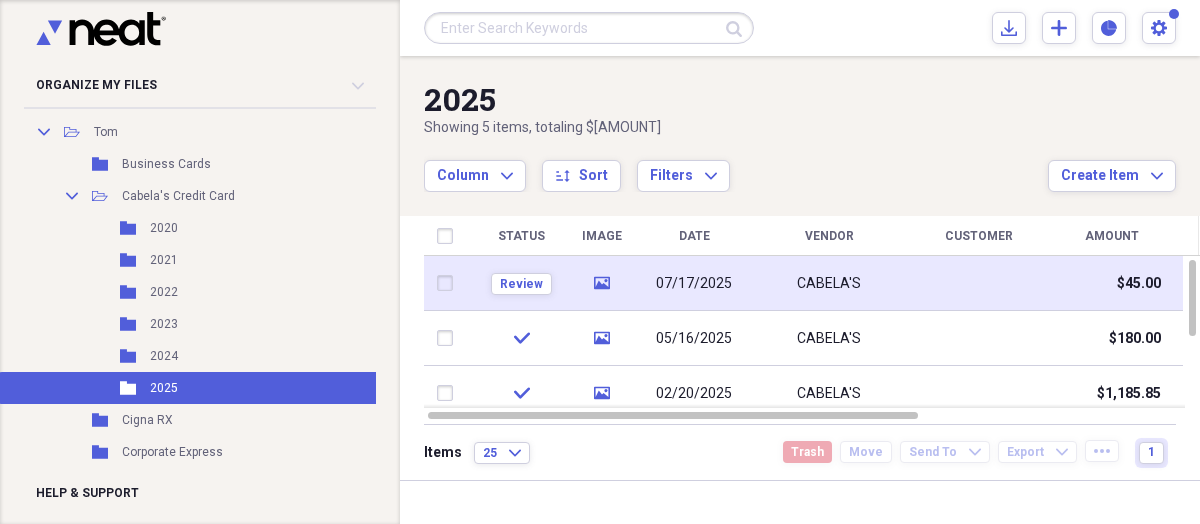 click on "media" 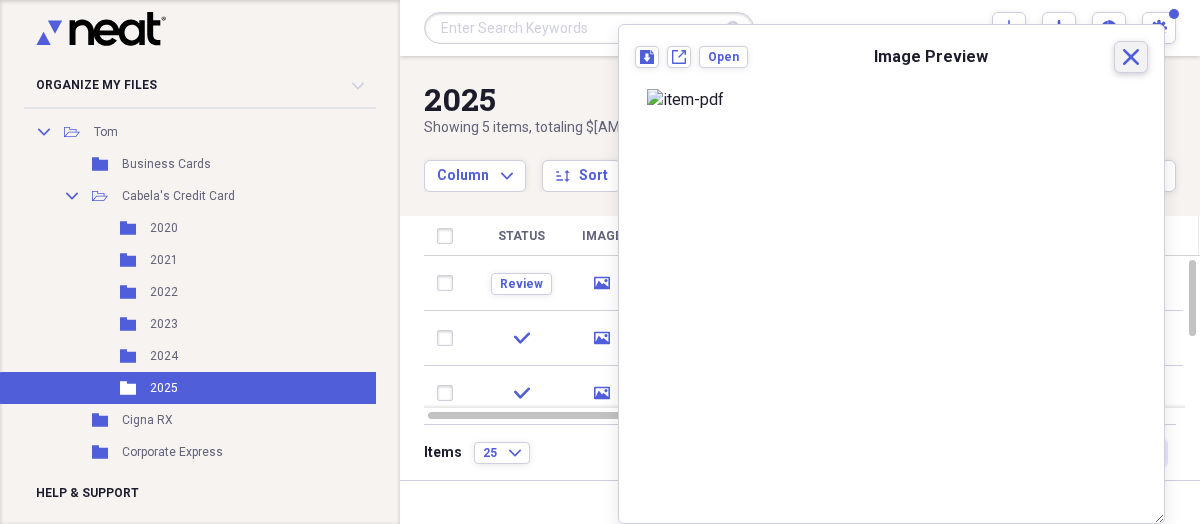 click on "Close" 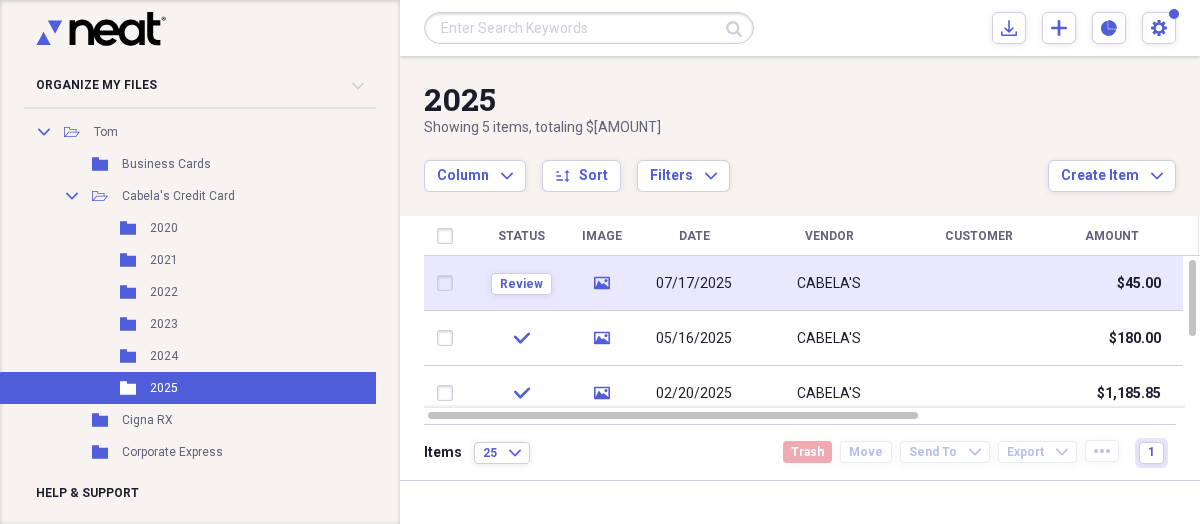 click on "media" at bounding box center [601, 283] 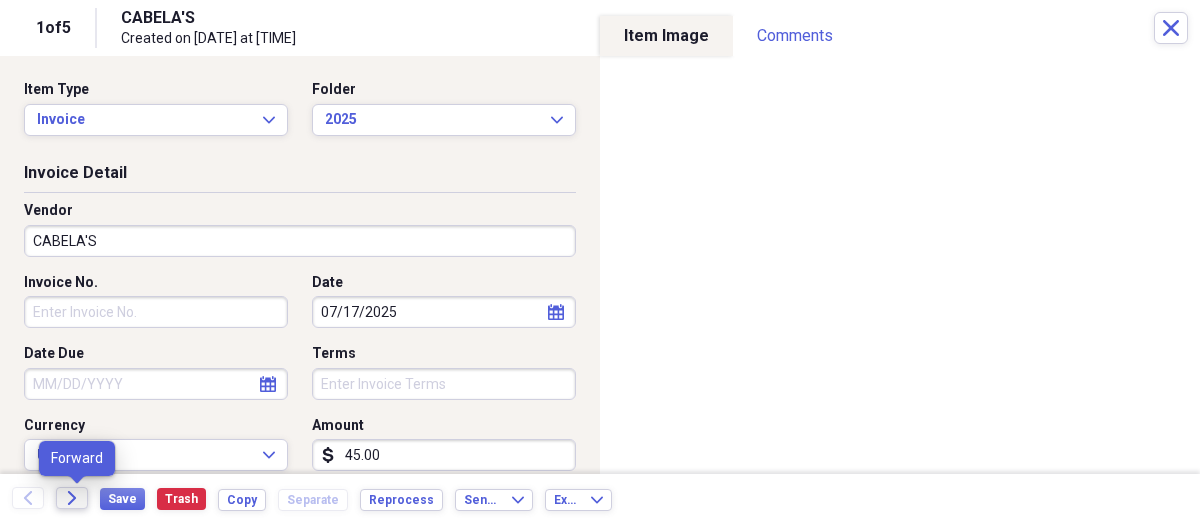 click on "Forward" at bounding box center (72, 498) 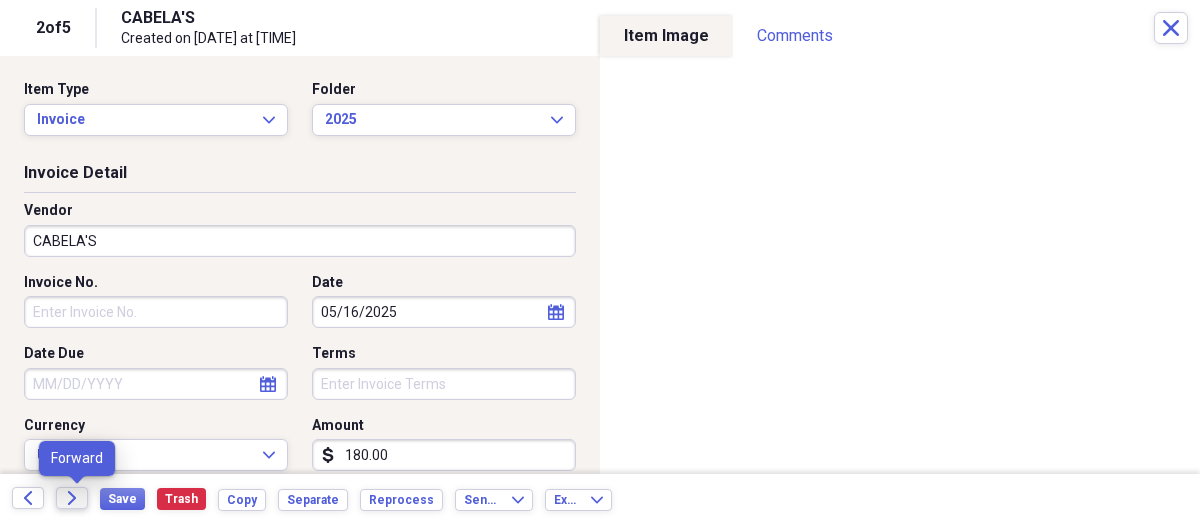 click on "Forward" at bounding box center [72, 498] 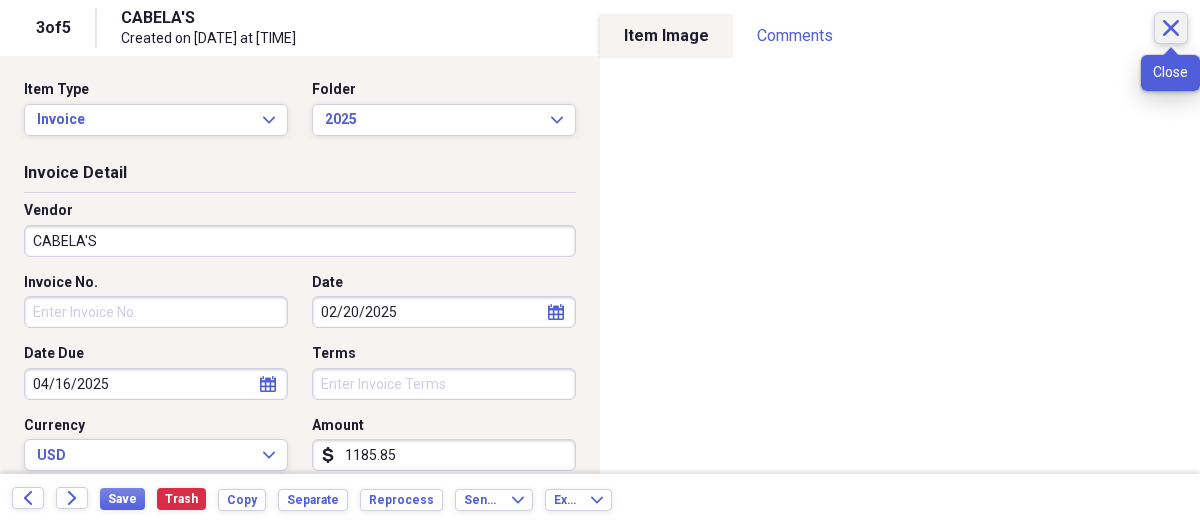 click 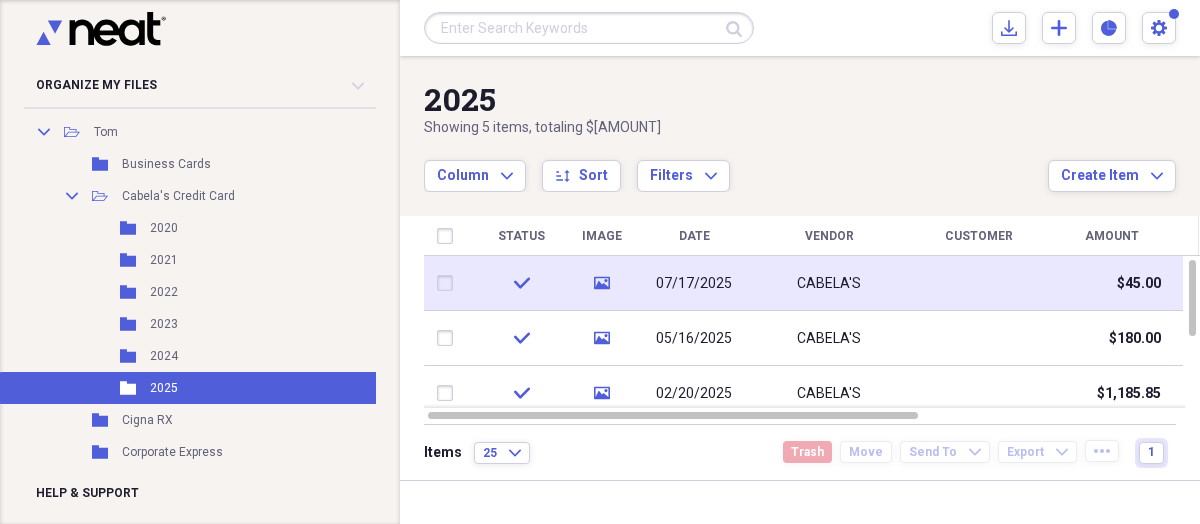 click on "07/17/2025" at bounding box center [694, 283] 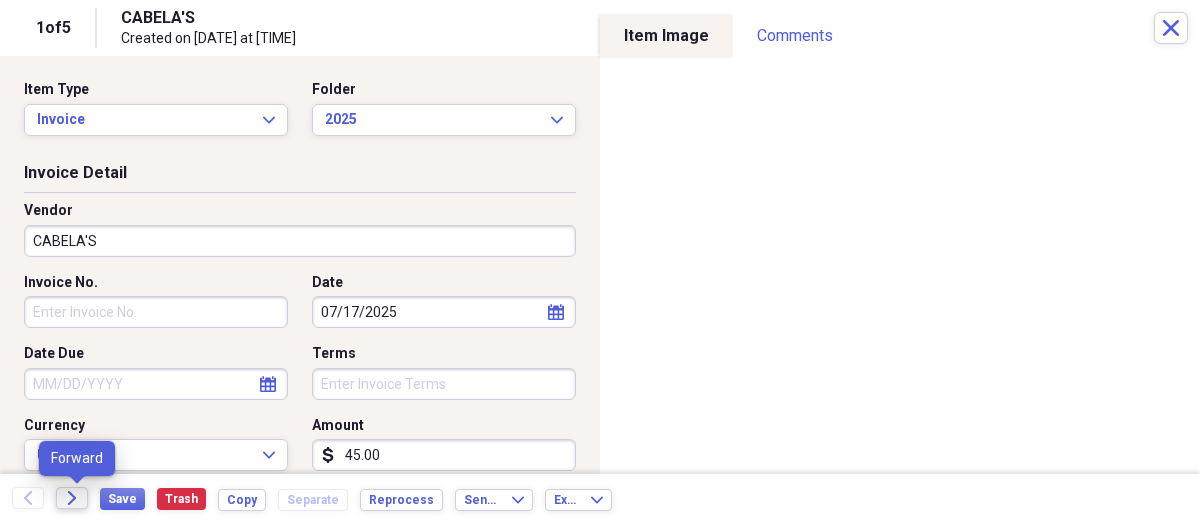 click on "Forward" 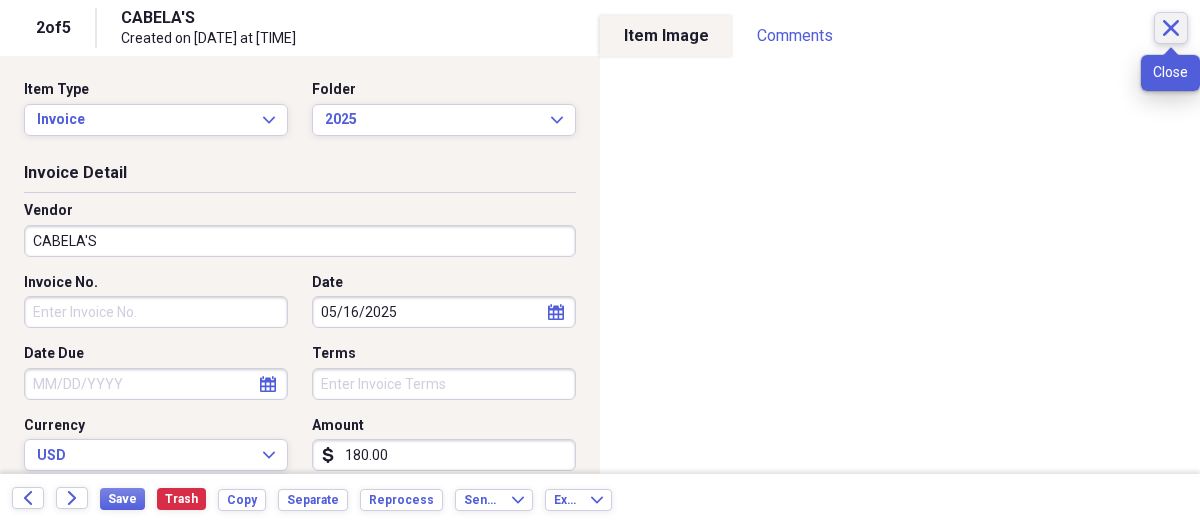 click on "Close" 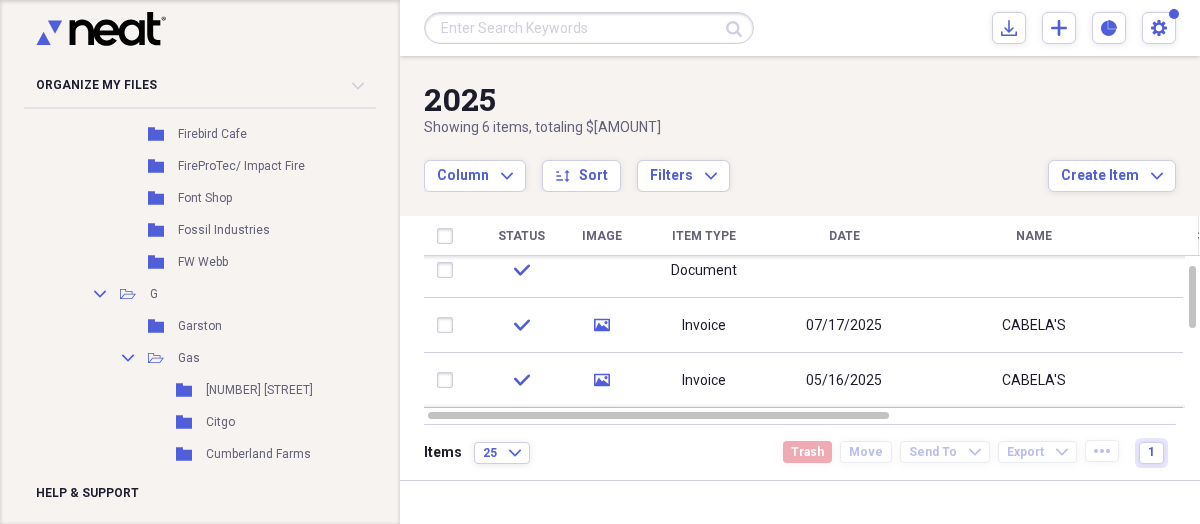 scroll, scrollTop: 9570, scrollLeft: 0, axis: vertical 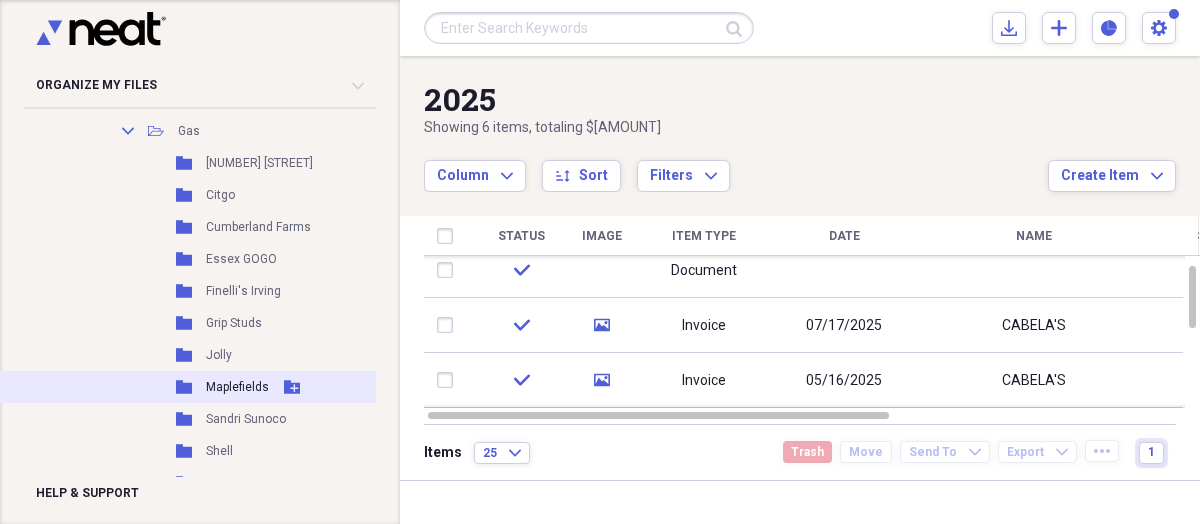 click on "Maplefields" at bounding box center [237, 387] 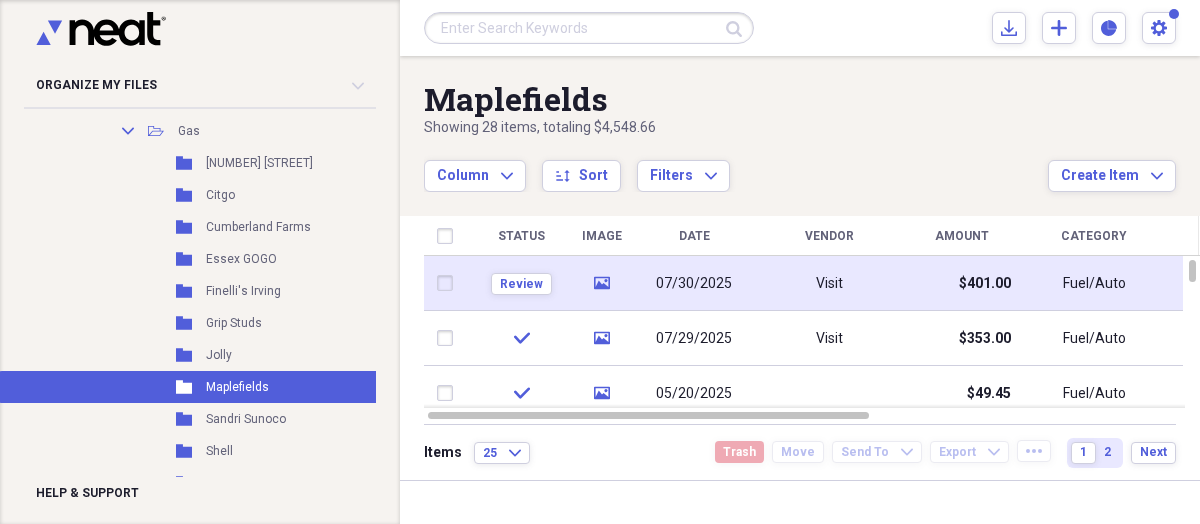 click on "media" at bounding box center [601, 283] 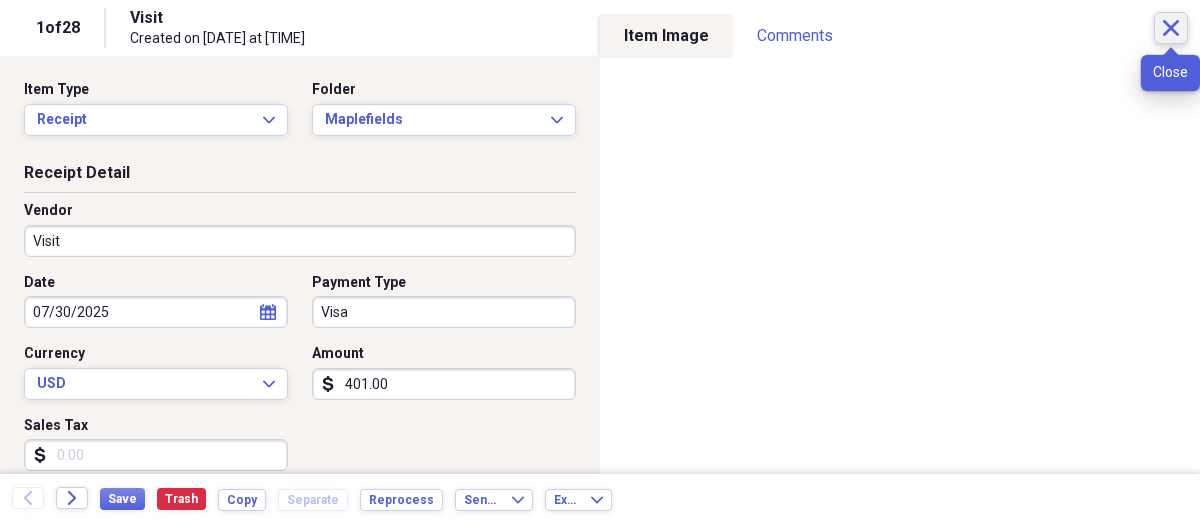 click on "Close" 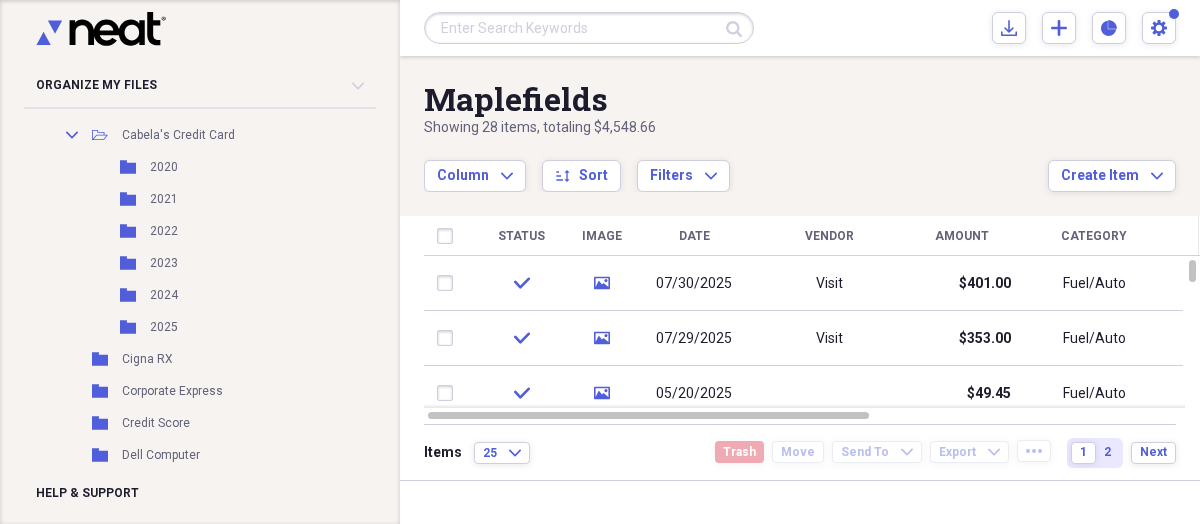 scroll, scrollTop: 24803, scrollLeft: 0, axis: vertical 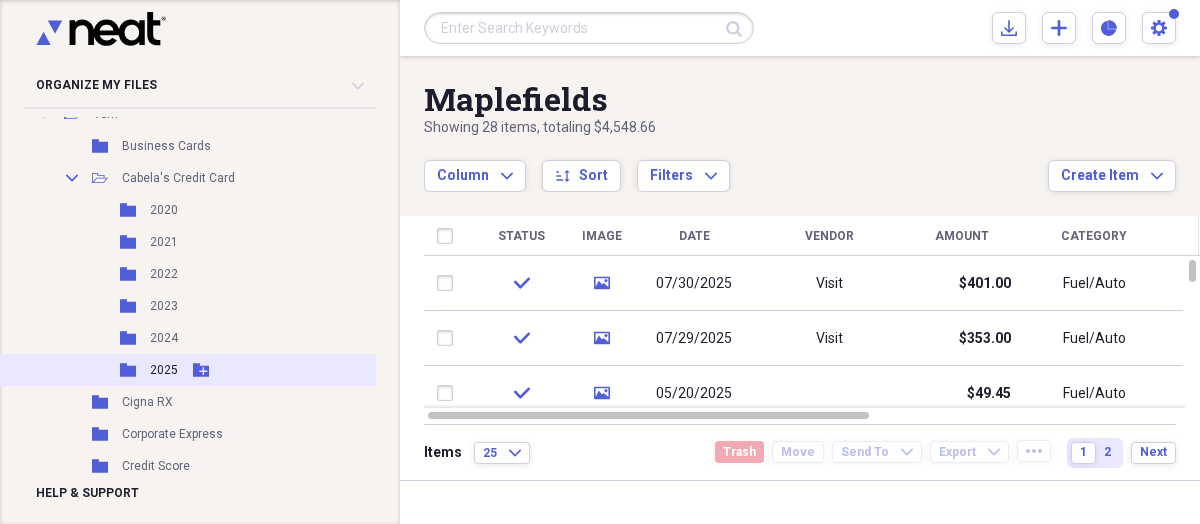 click on "2025" at bounding box center [164, 370] 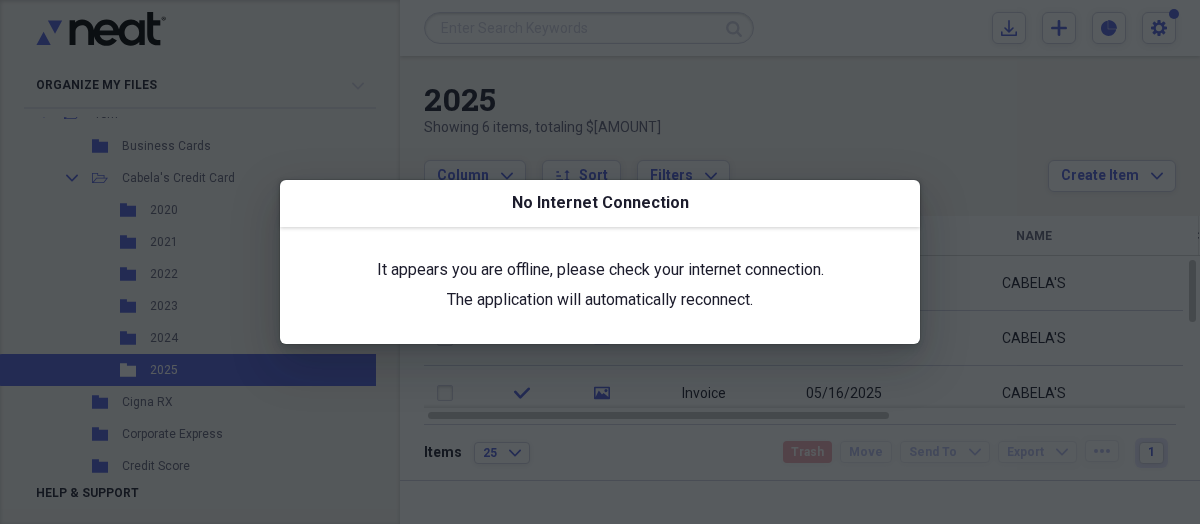 click at bounding box center (600, 262) 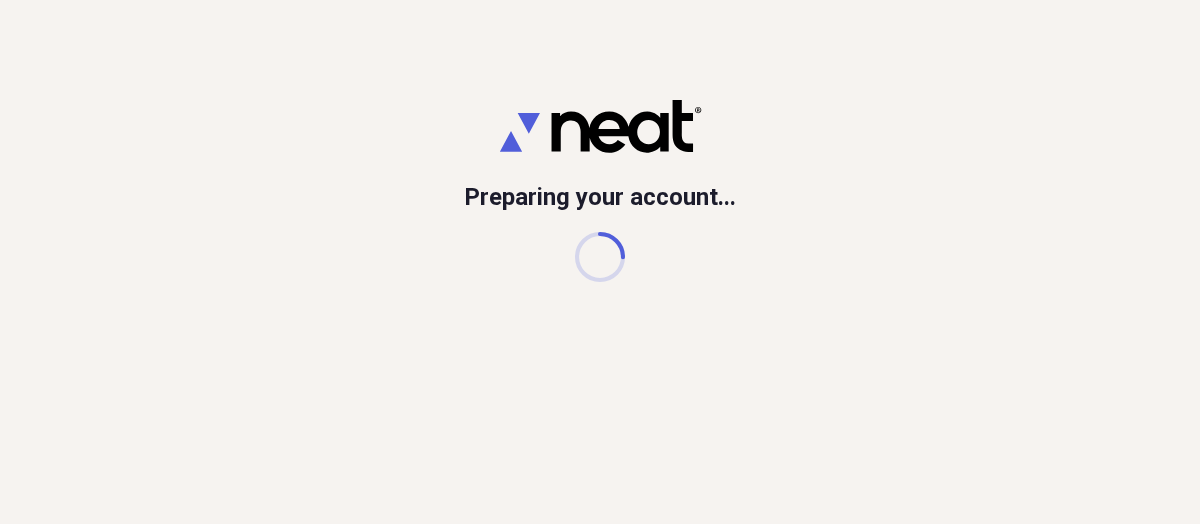 scroll, scrollTop: 0, scrollLeft: 0, axis: both 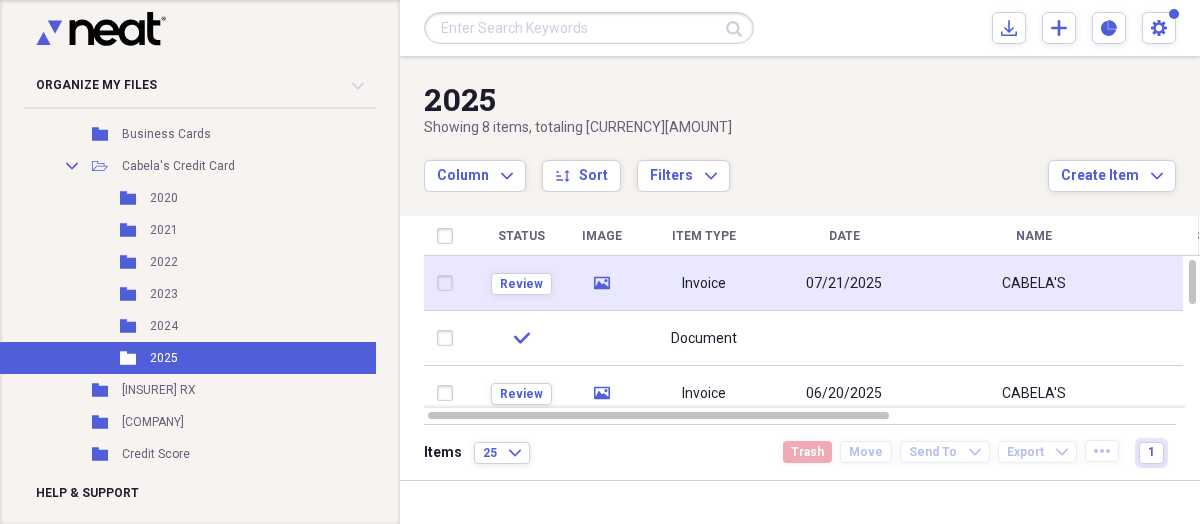 drag, startPoint x: 221, startPoint y: 345, endPoint x: 566, endPoint y: 302, distance: 347.66937 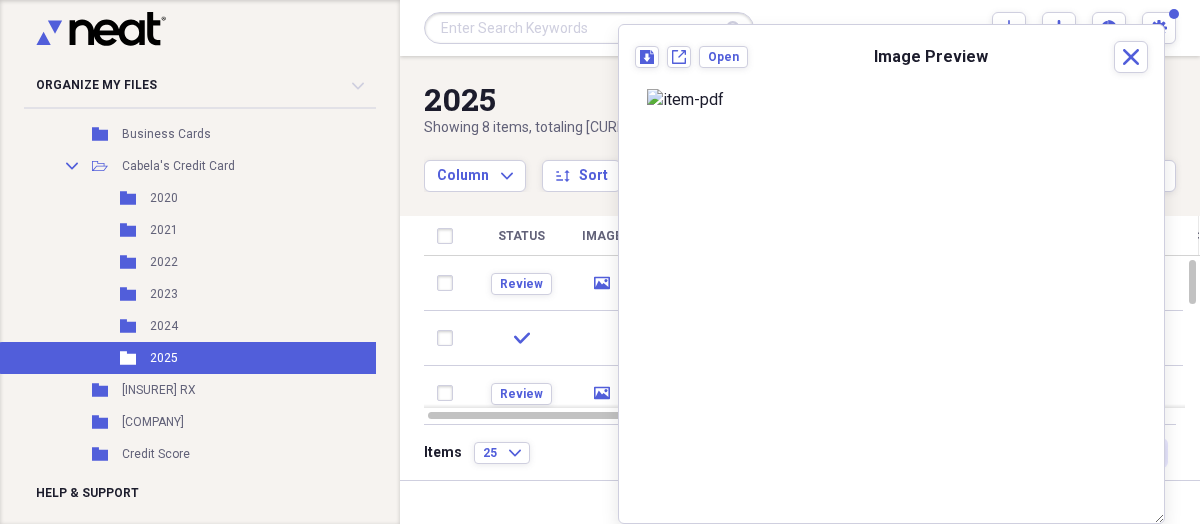 scroll, scrollTop: 69, scrollLeft: 0, axis: vertical 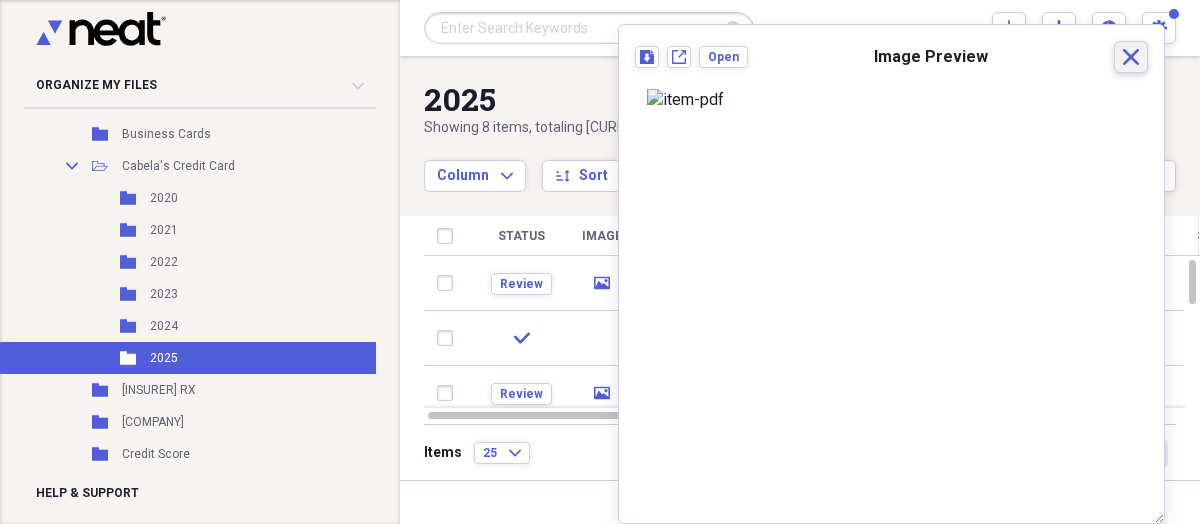 click on "Close" 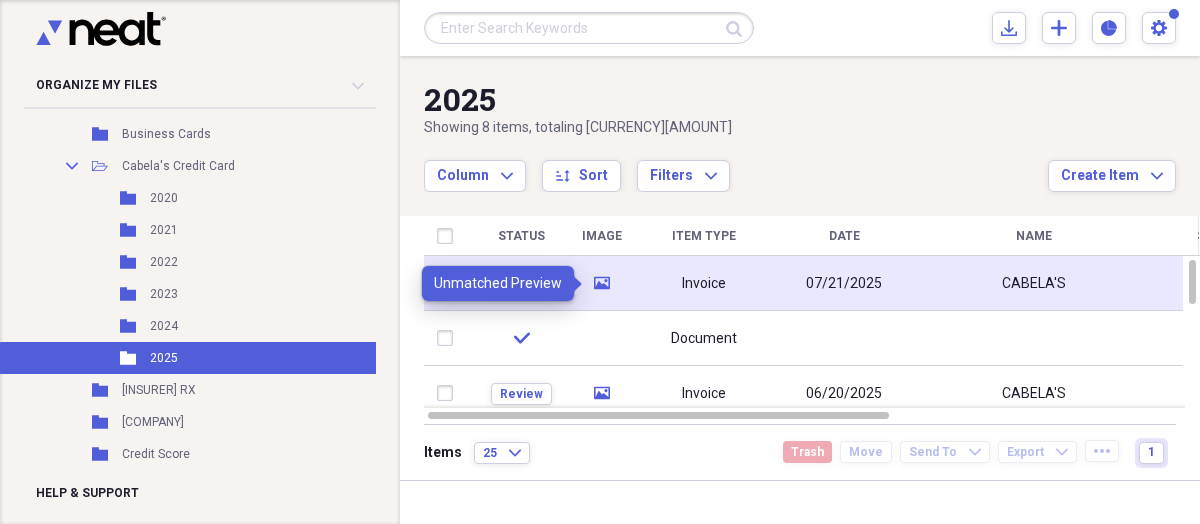 click on "Invoice" at bounding box center [704, 283] 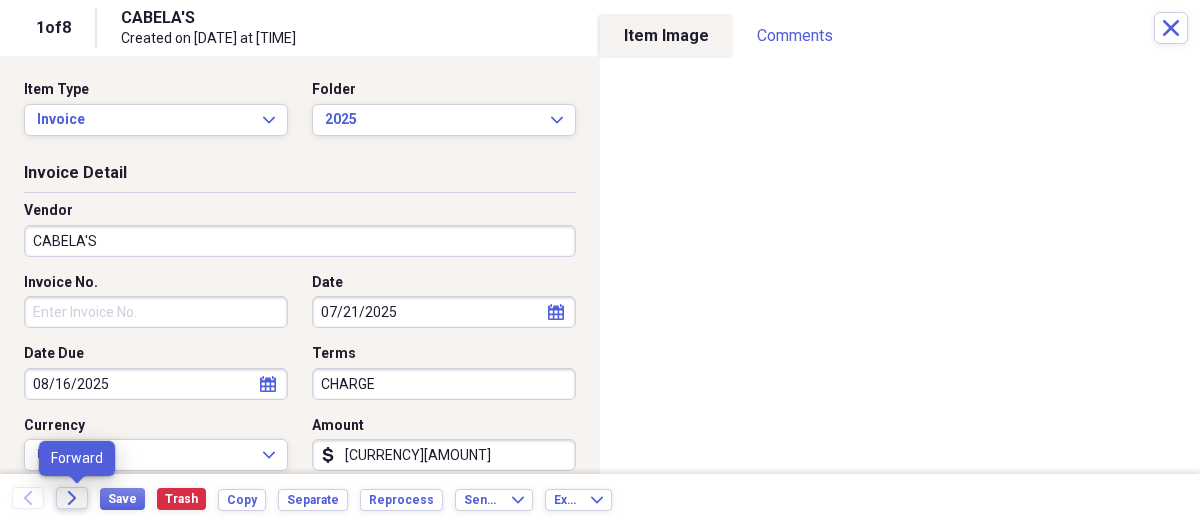 drag, startPoint x: 67, startPoint y: 499, endPoint x: 77, endPoint y: 503, distance: 10.770329 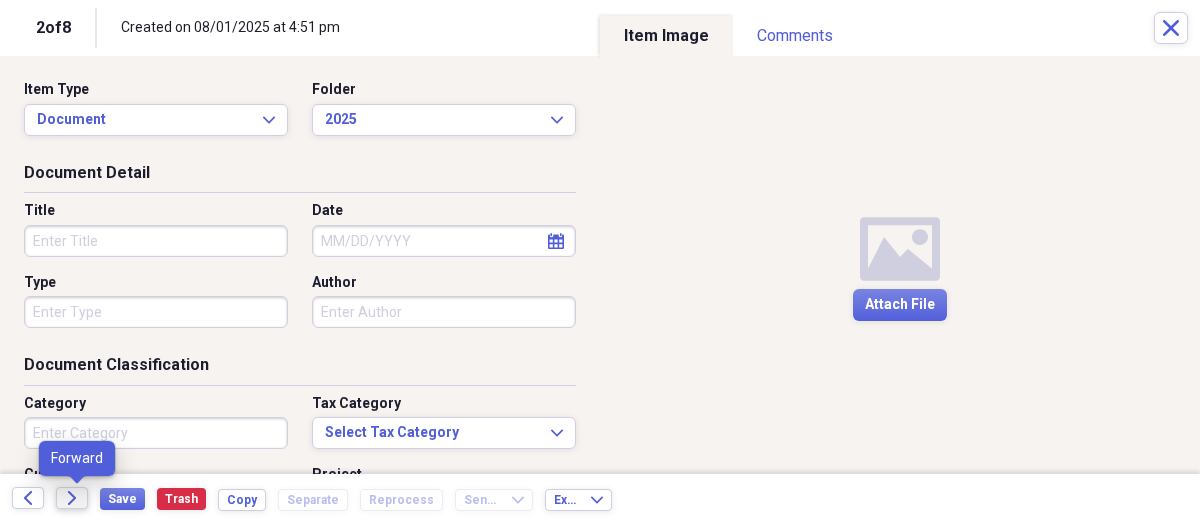 click on "Forward" 